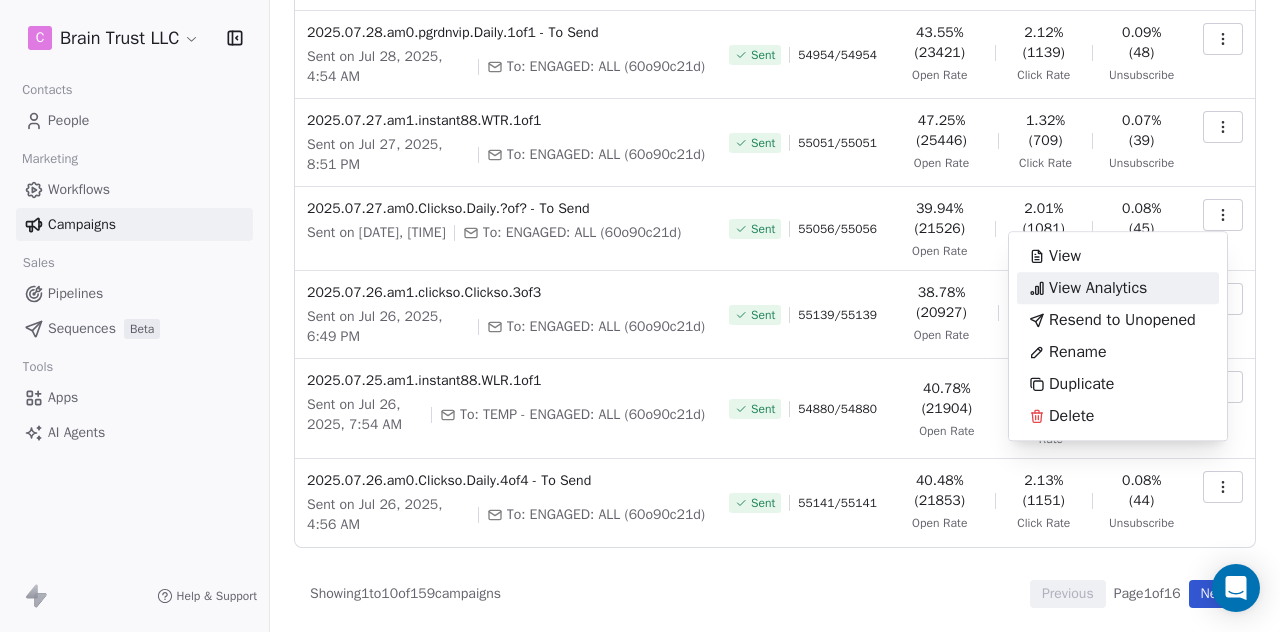 click on "View Analytics" at bounding box center (1098, 288) 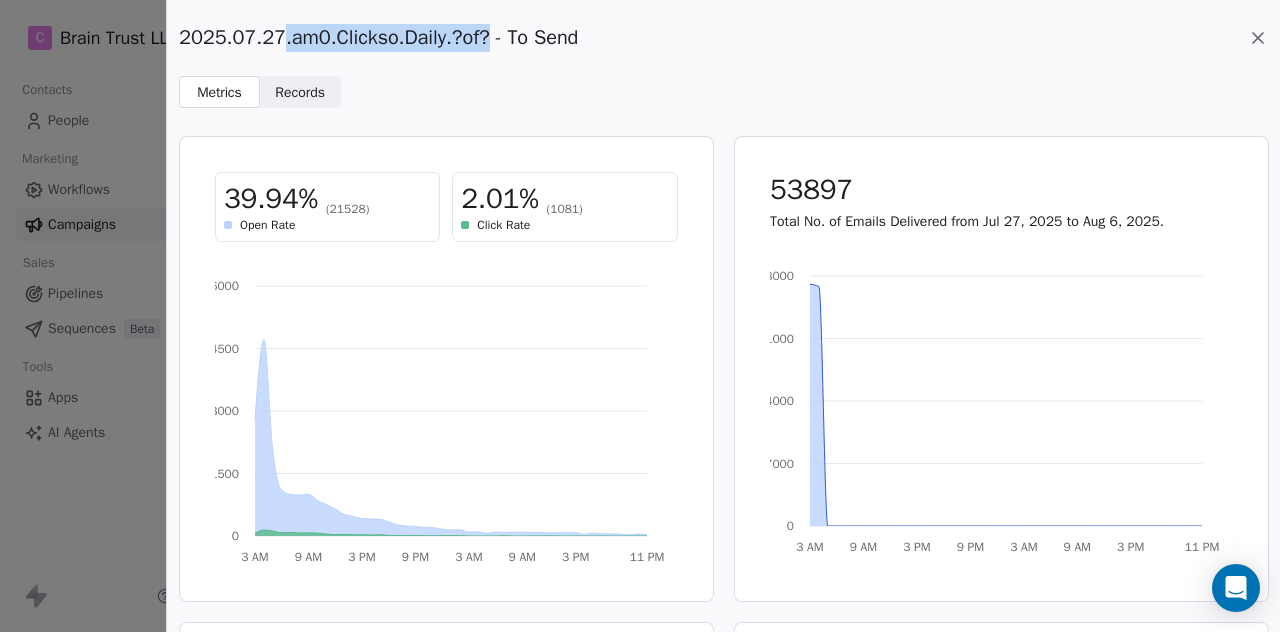 drag, startPoint x: 275, startPoint y: 40, endPoint x: 481, endPoint y: 52, distance: 206.34921 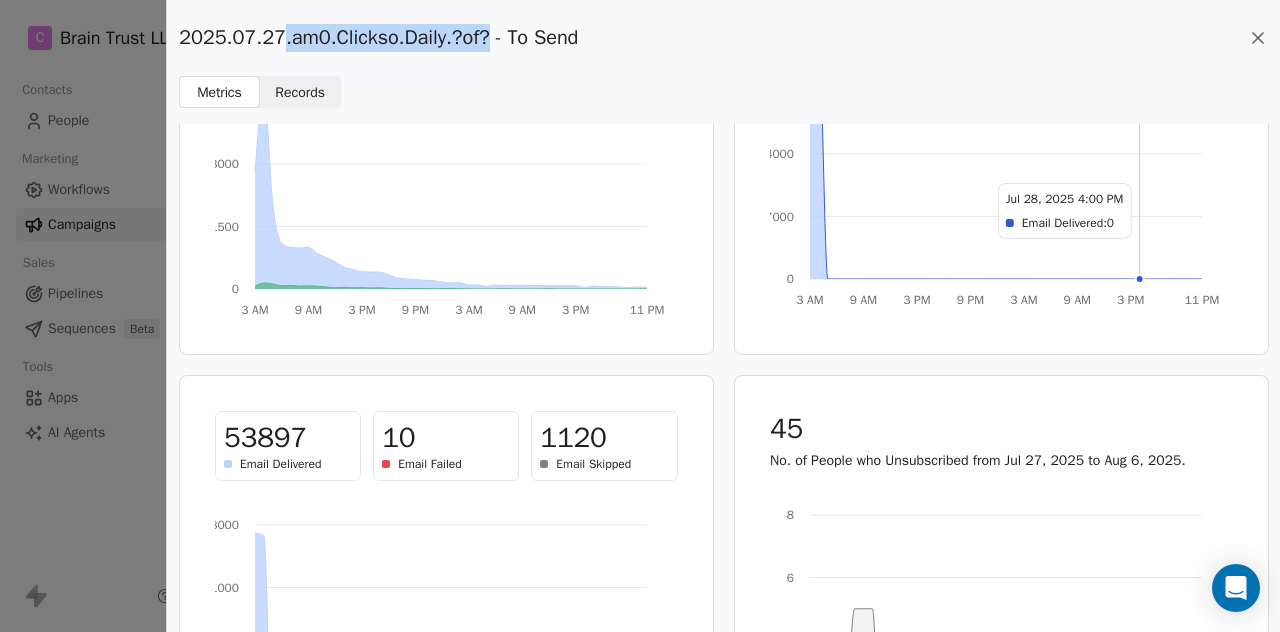scroll, scrollTop: 248, scrollLeft: 0, axis: vertical 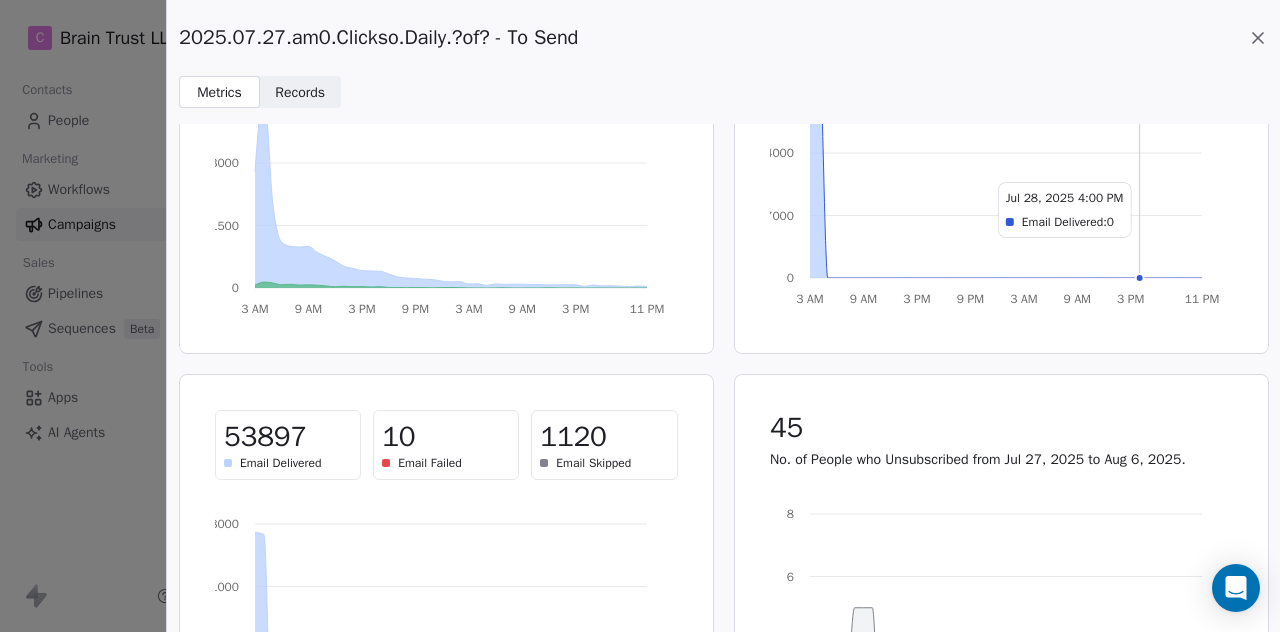 click 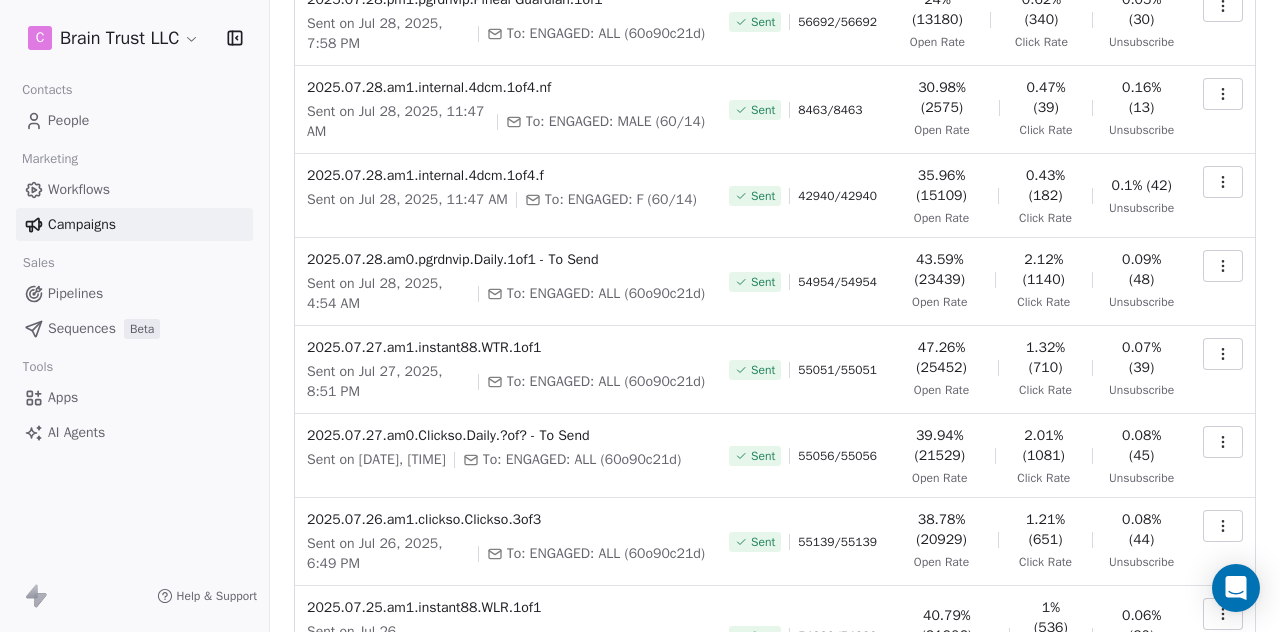 scroll, scrollTop: 266, scrollLeft: 0, axis: vertical 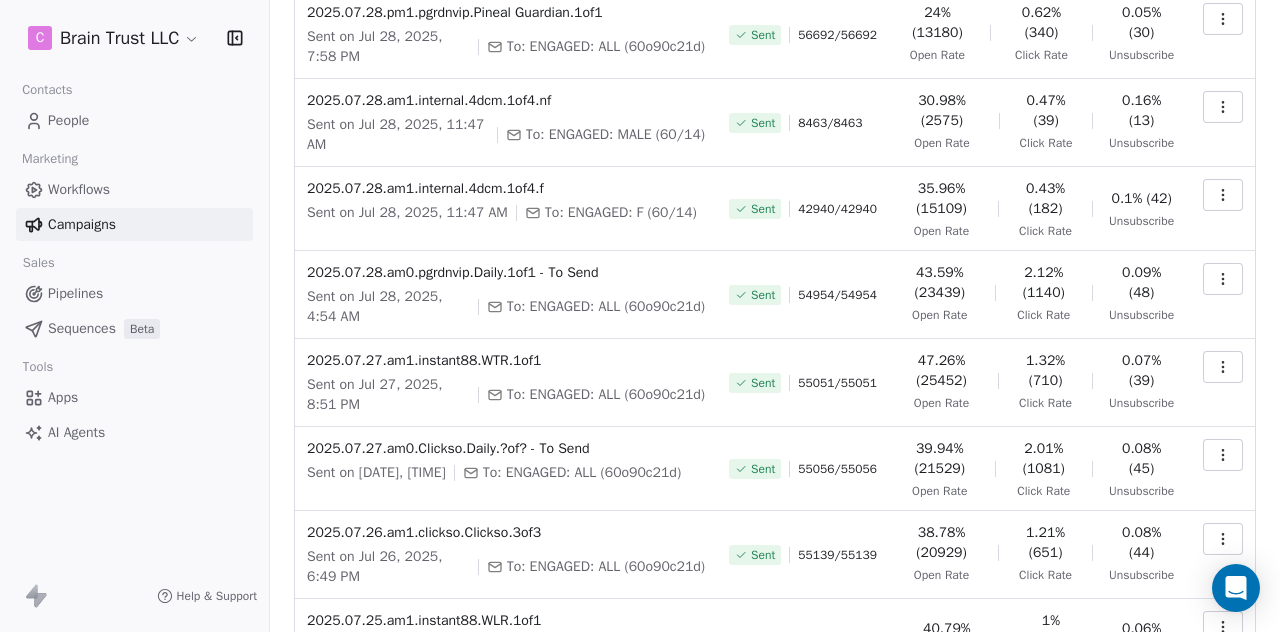 click at bounding box center [1223, 279] 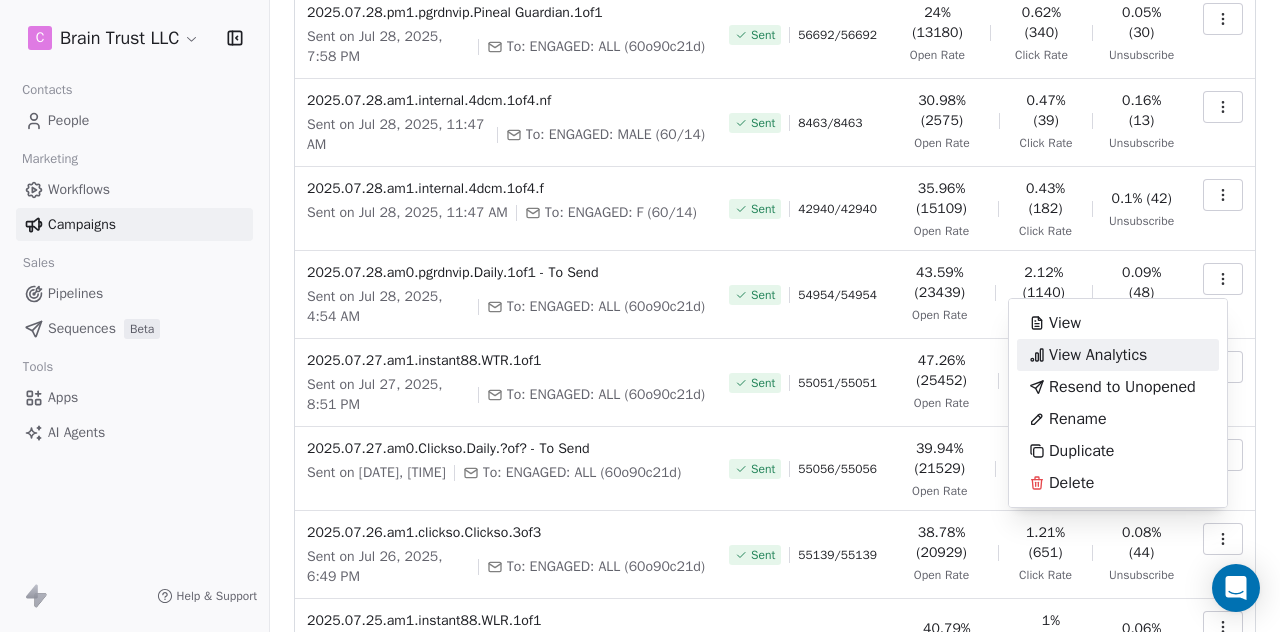 click on "View Analytics" at bounding box center [1098, 355] 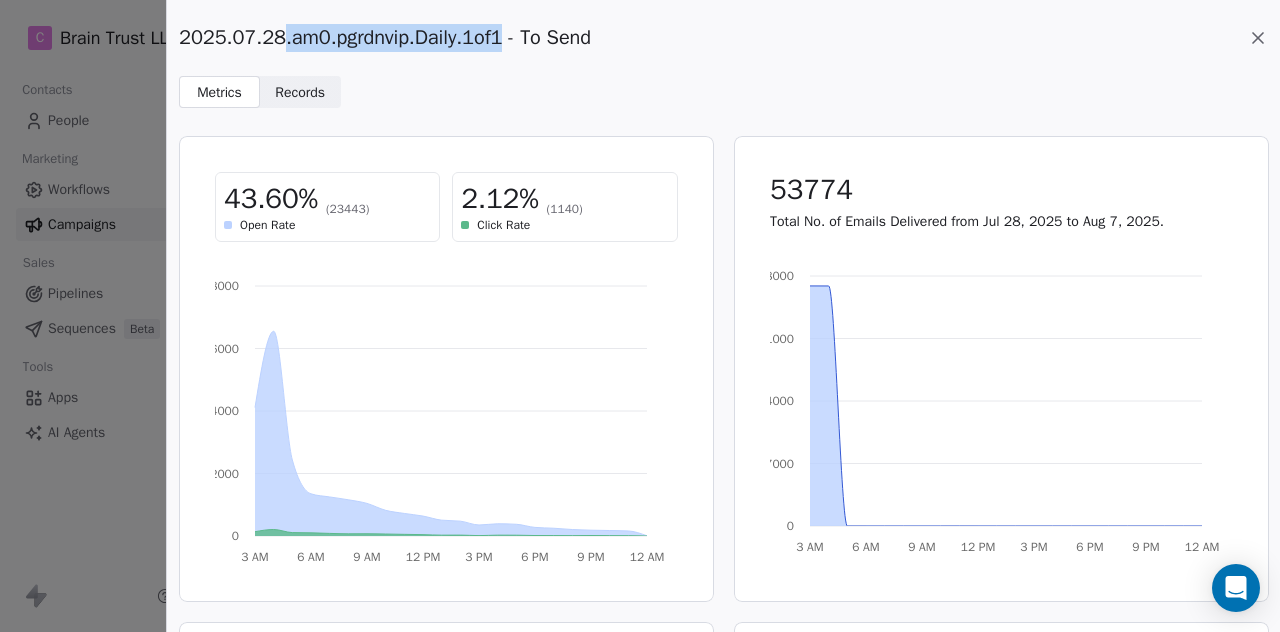 drag, startPoint x: 502, startPoint y: 35, endPoint x: 278, endPoint y: 33, distance: 224.00893 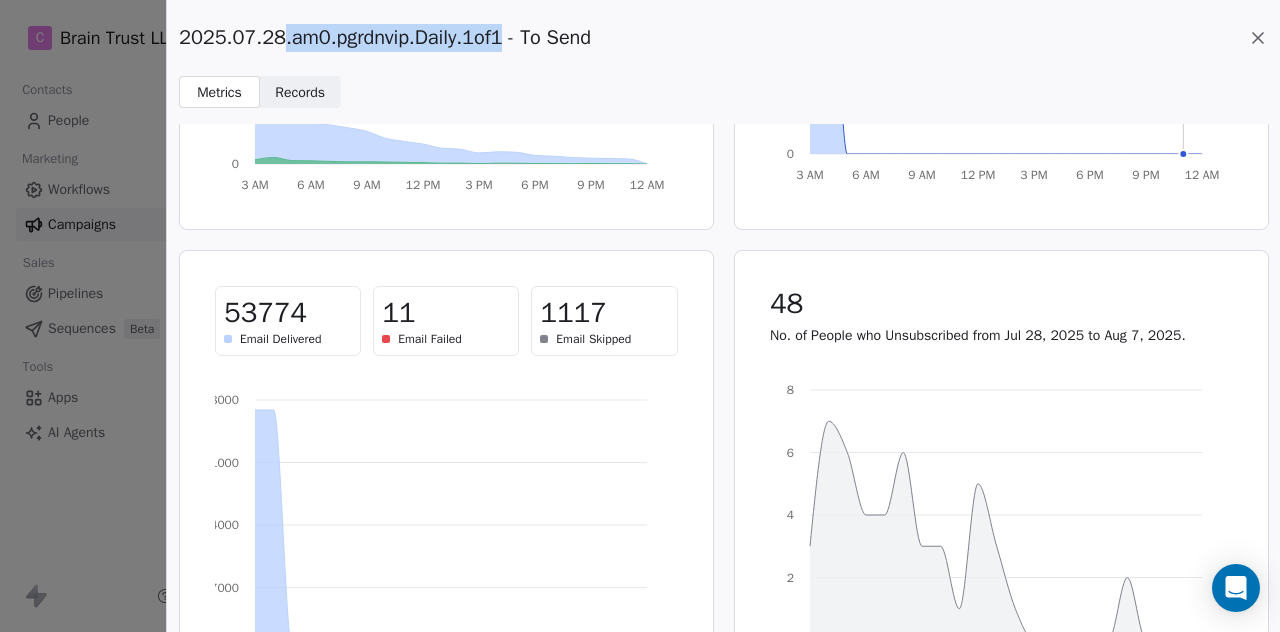 scroll, scrollTop: 466, scrollLeft: 0, axis: vertical 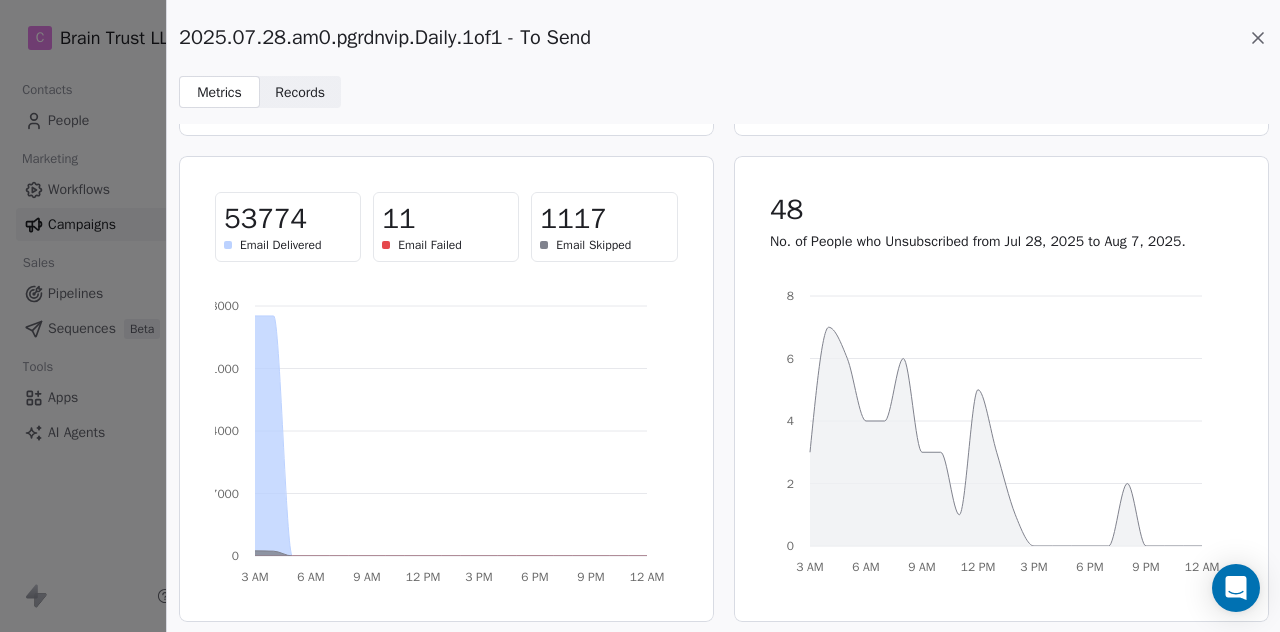 click 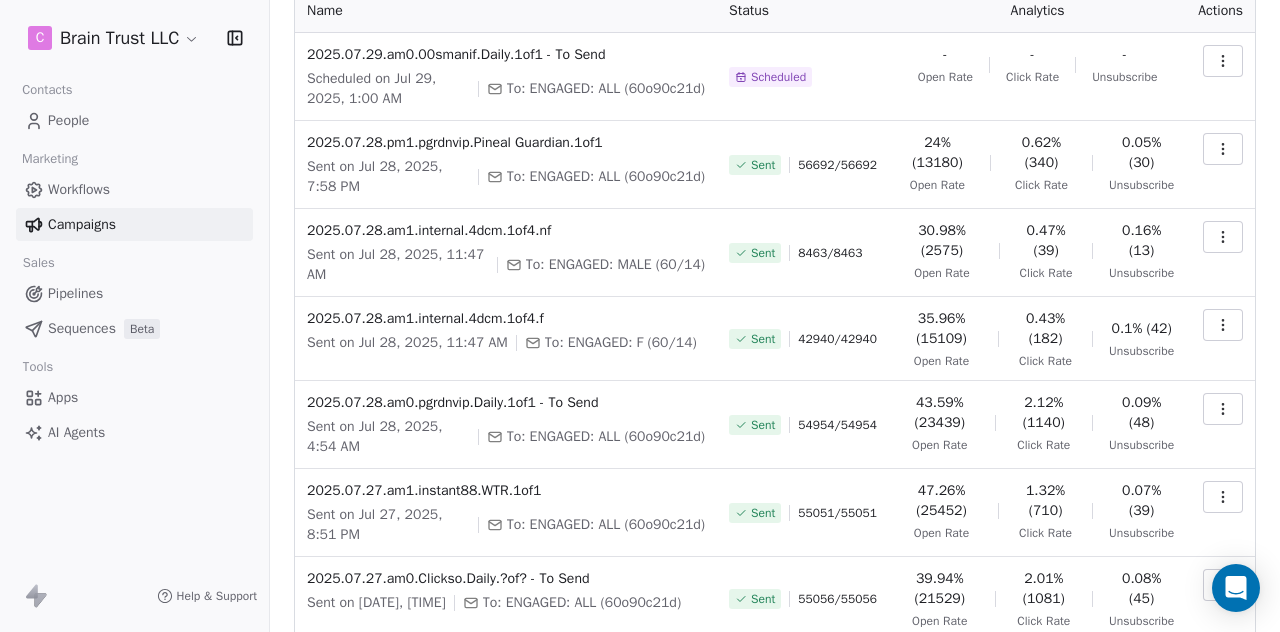 scroll, scrollTop: 134, scrollLeft: 0, axis: vertical 